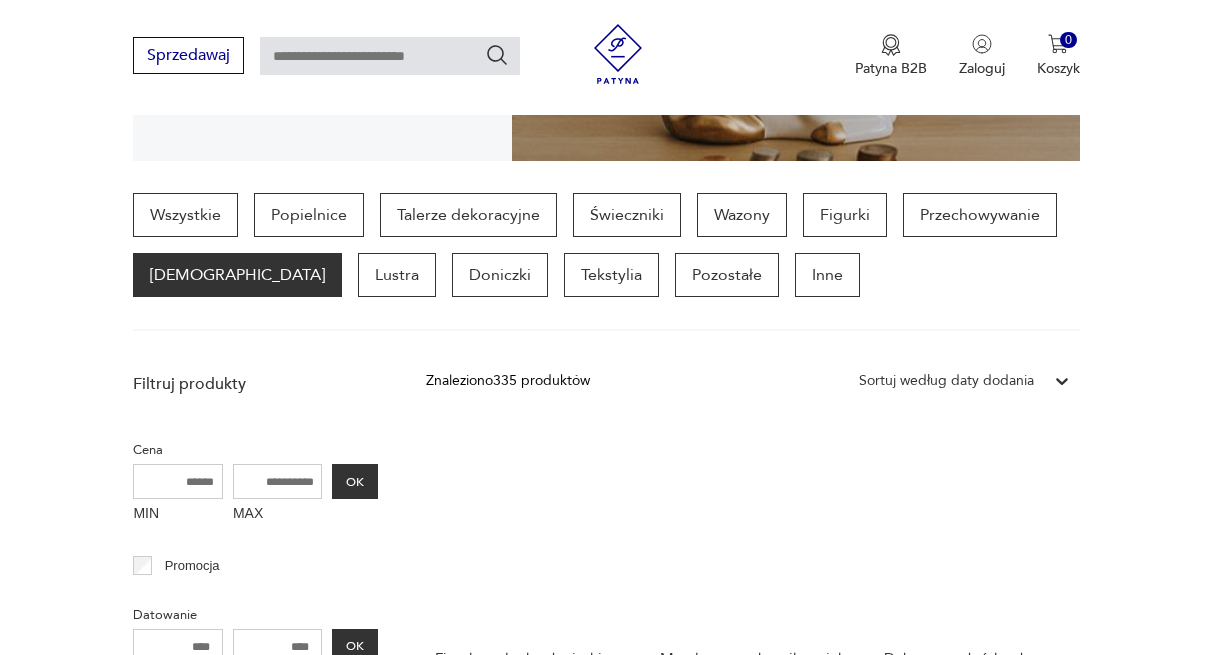 scroll, scrollTop: 469, scrollLeft: 0, axis: vertical 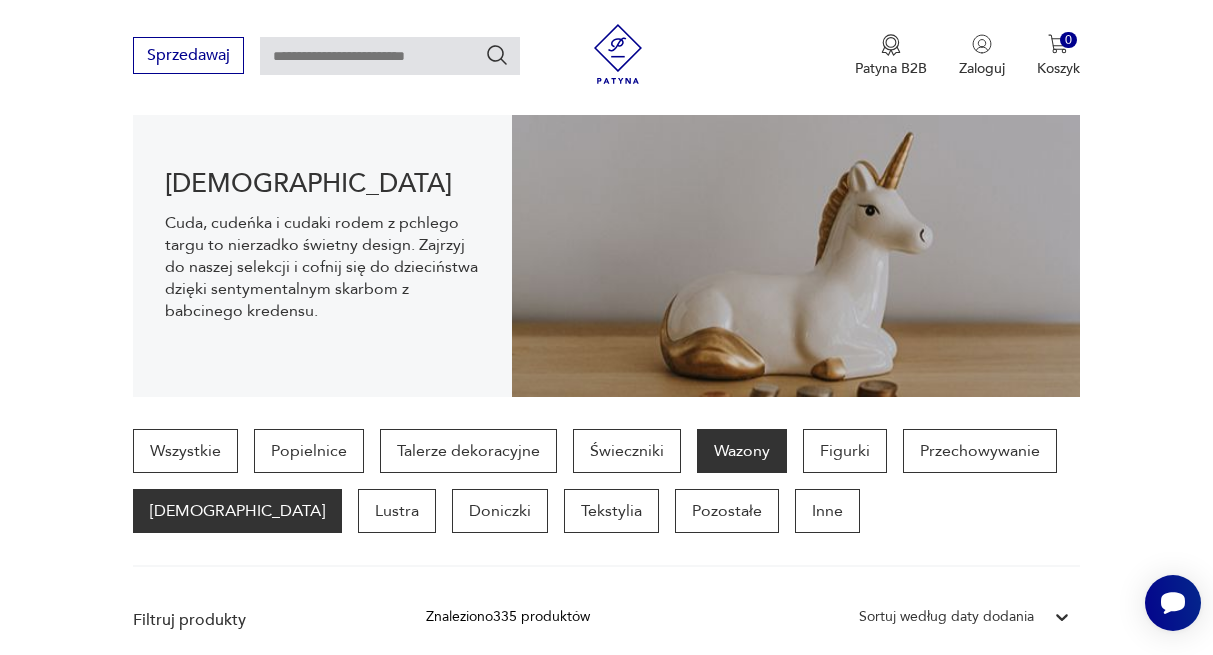 click on "Wazony" at bounding box center (742, 451) 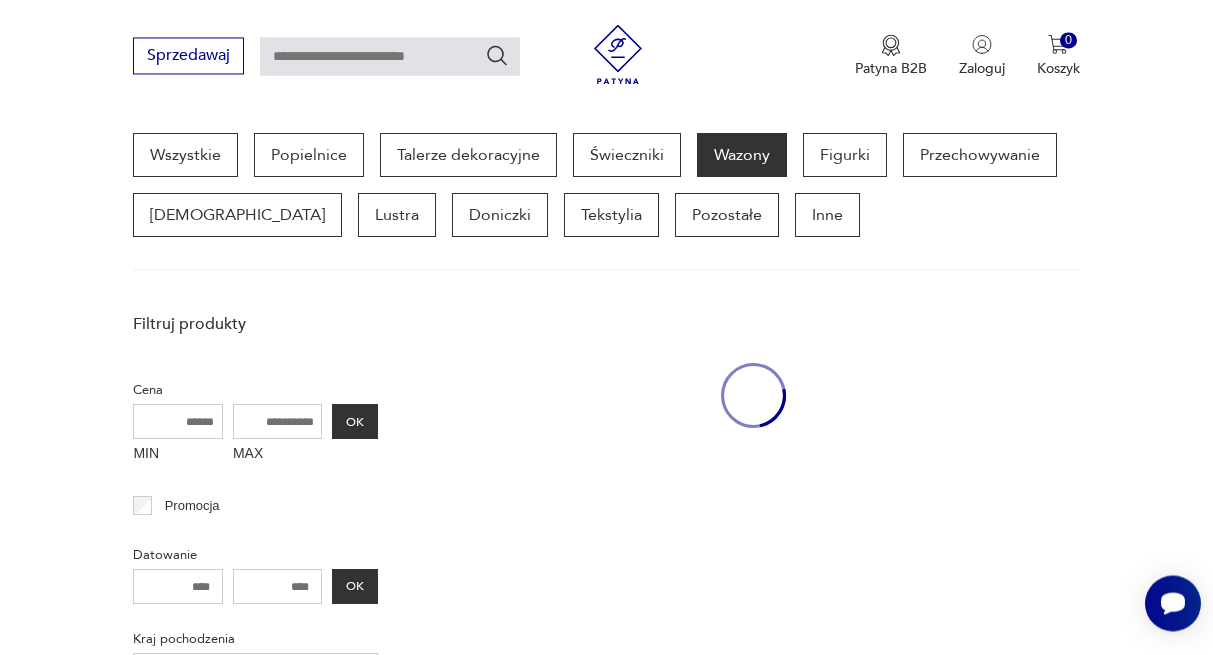scroll, scrollTop: 531, scrollLeft: 0, axis: vertical 